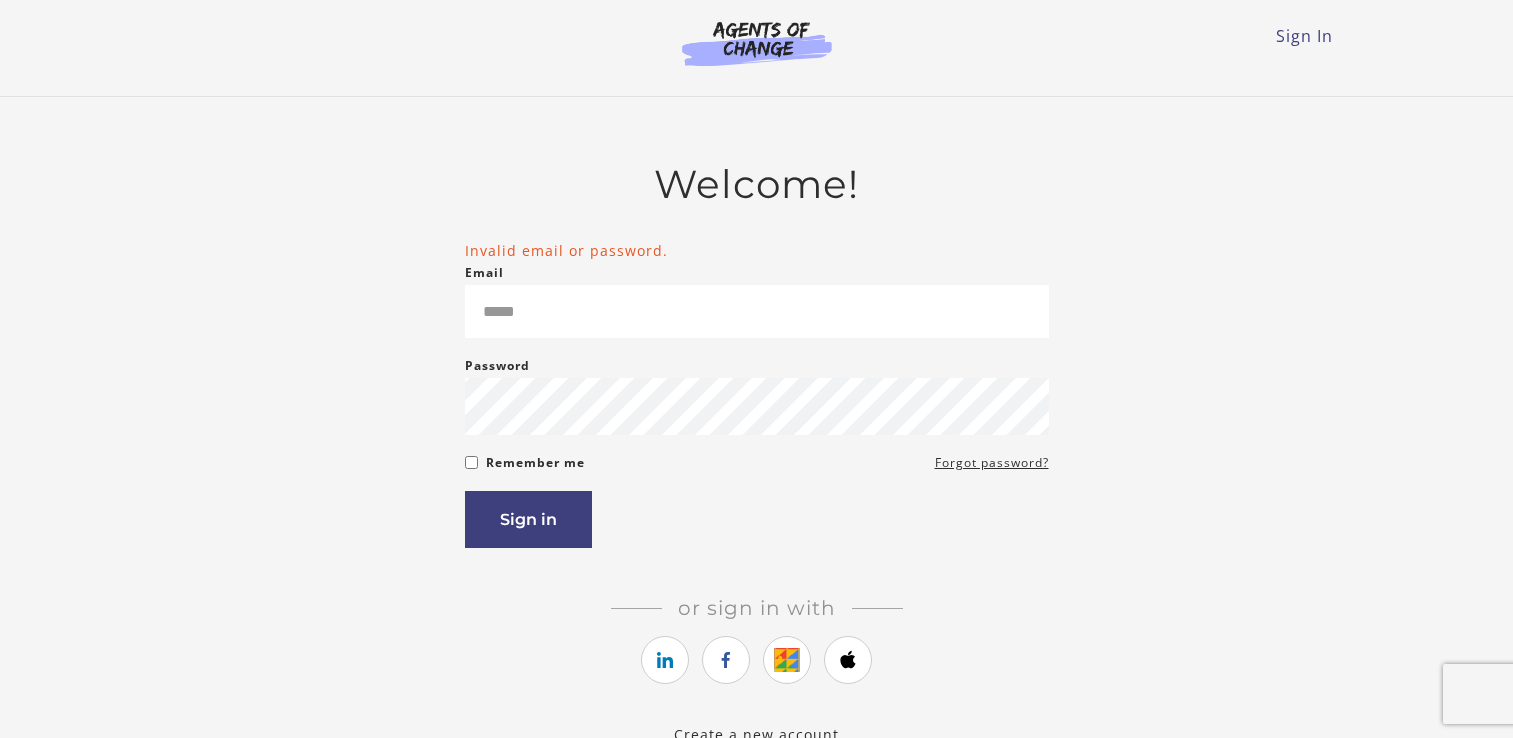 scroll, scrollTop: 0, scrollLeft: 0, axis: both 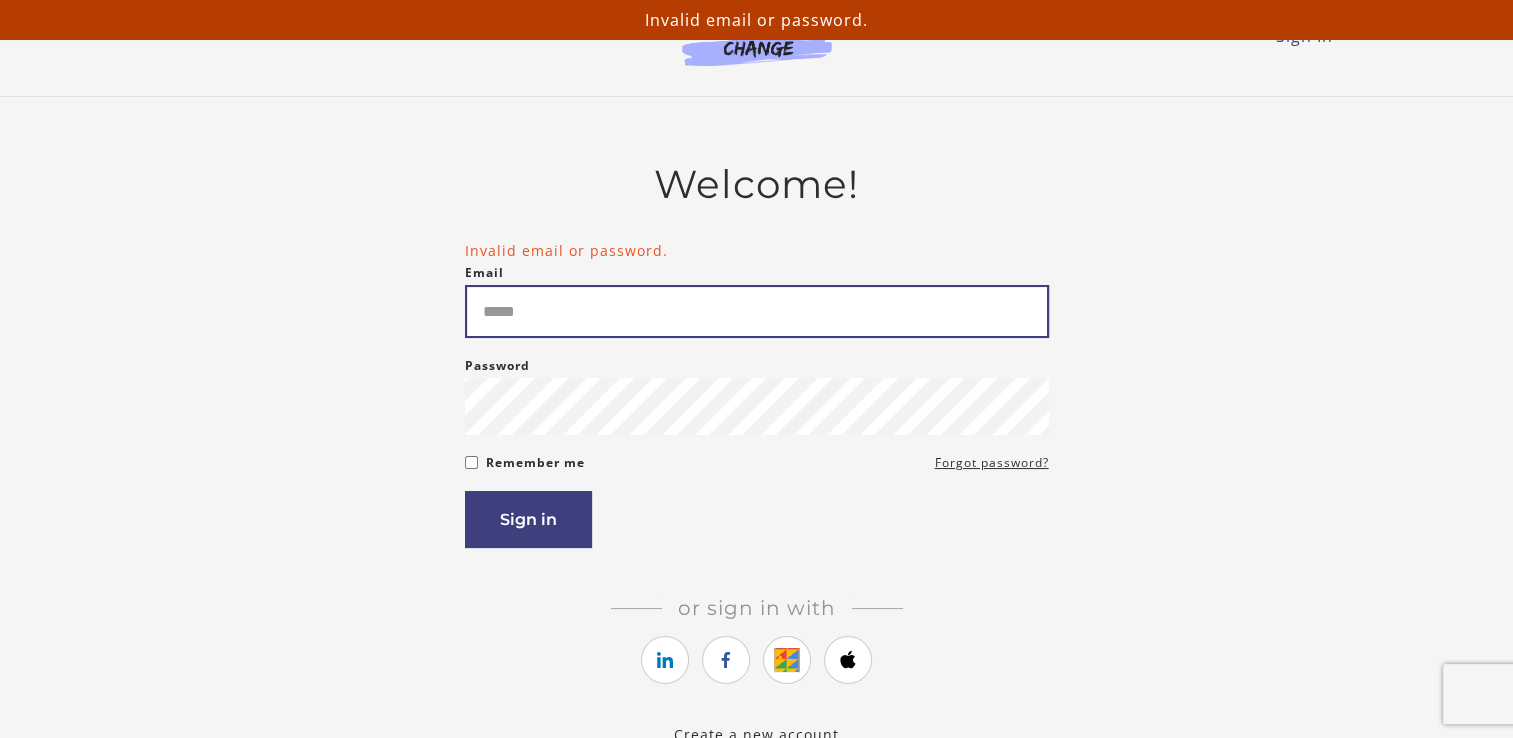 click on "Email" at bounding box center [757, 311] 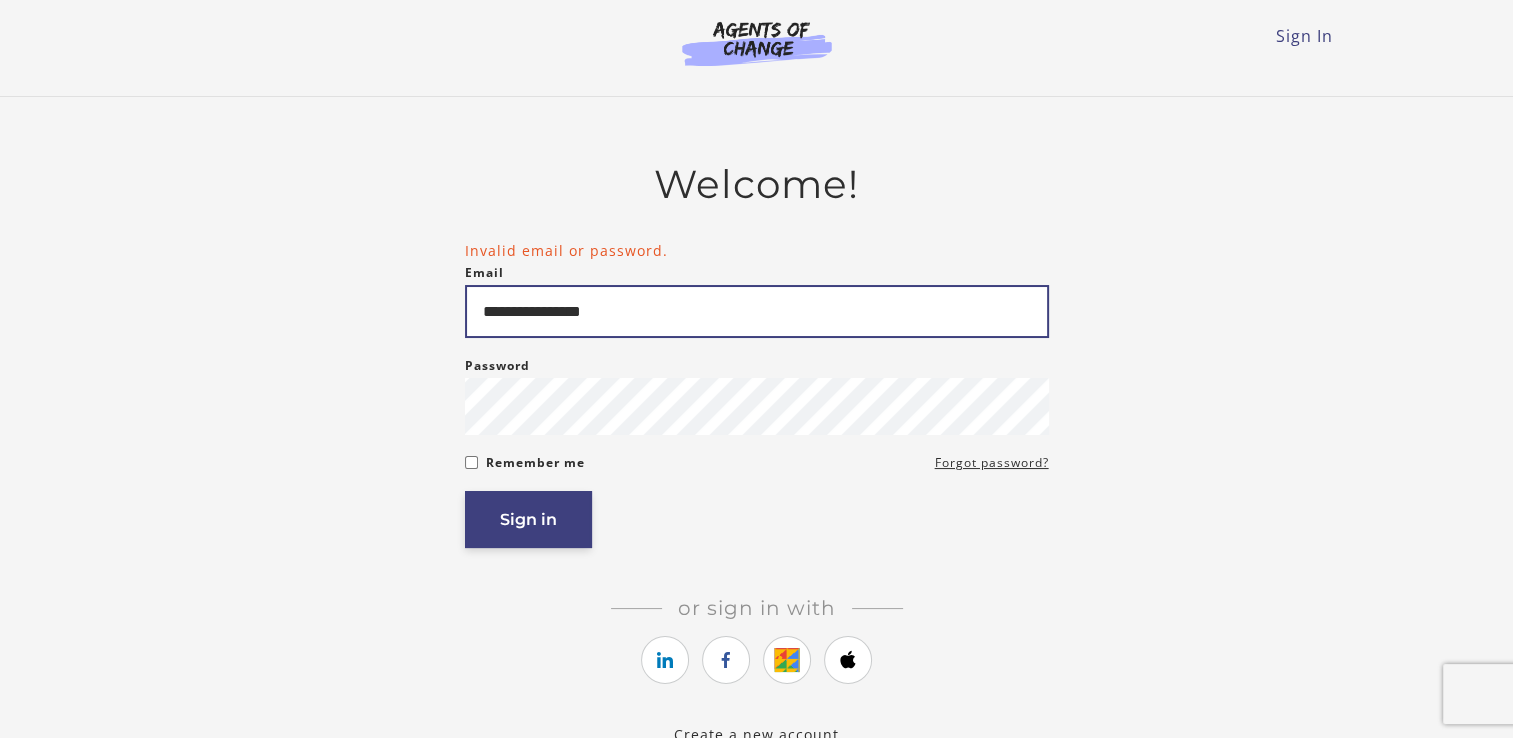 type on "**********" 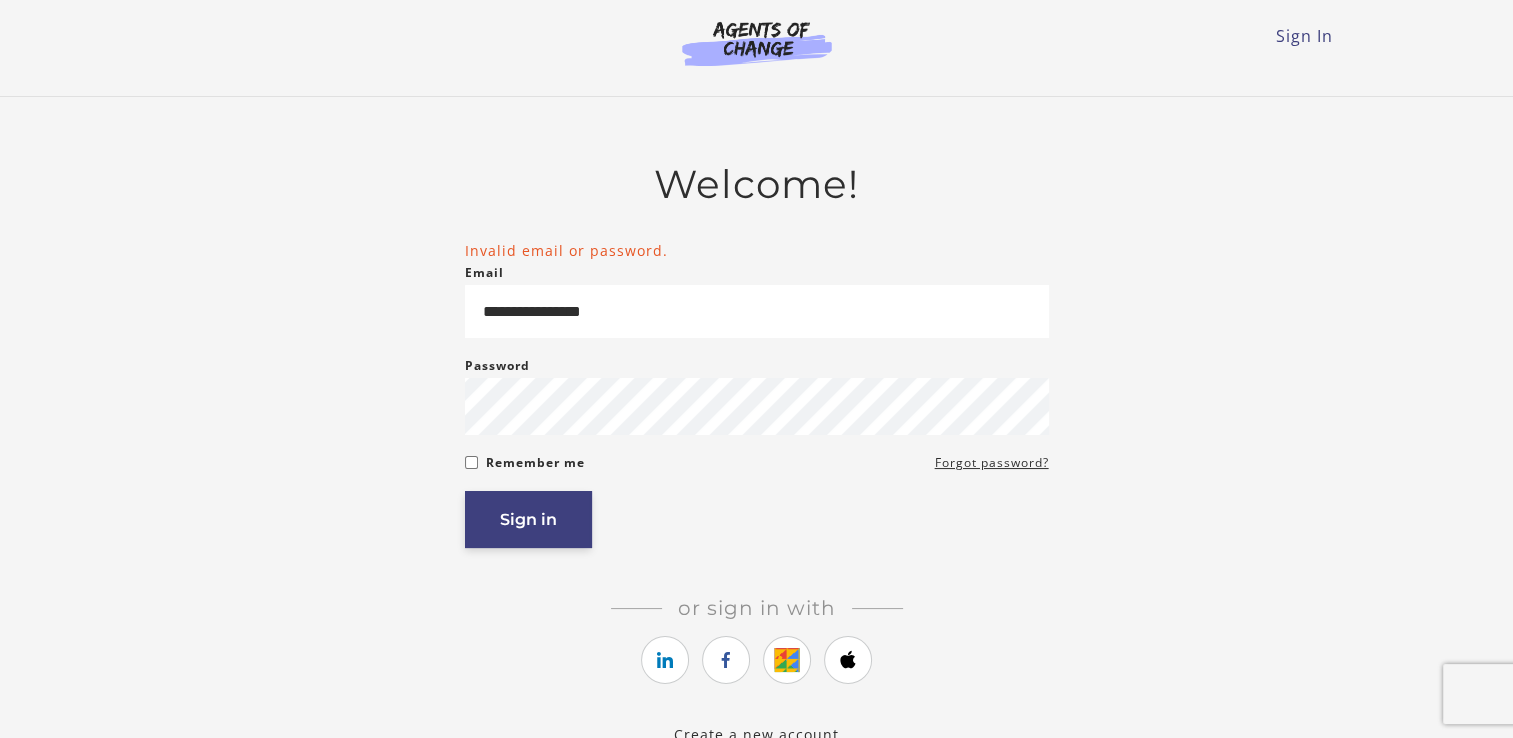 click on "Sign in" at bounding box center [528, 519] 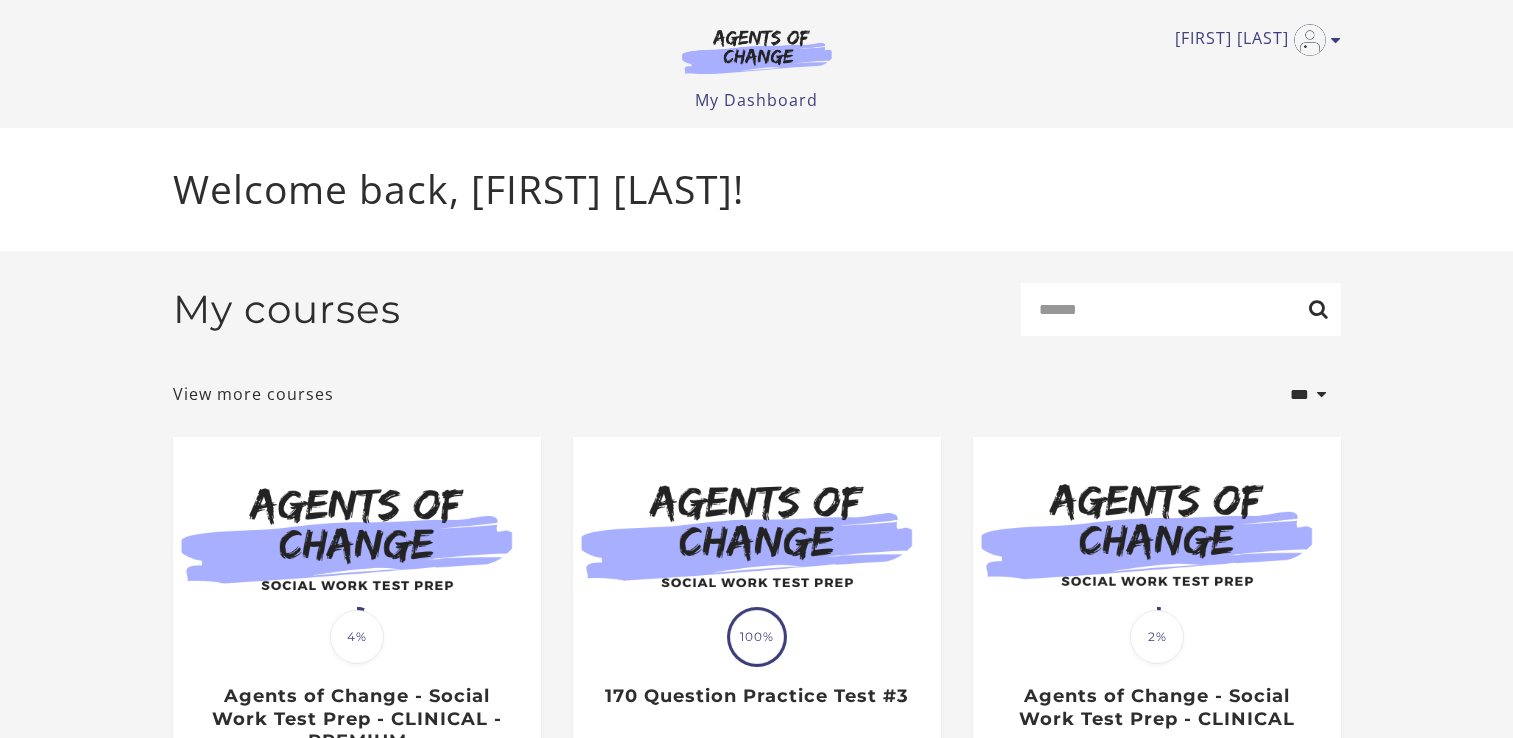 scroll, scrollTop: 0, scrollLeft: 0, axis: both 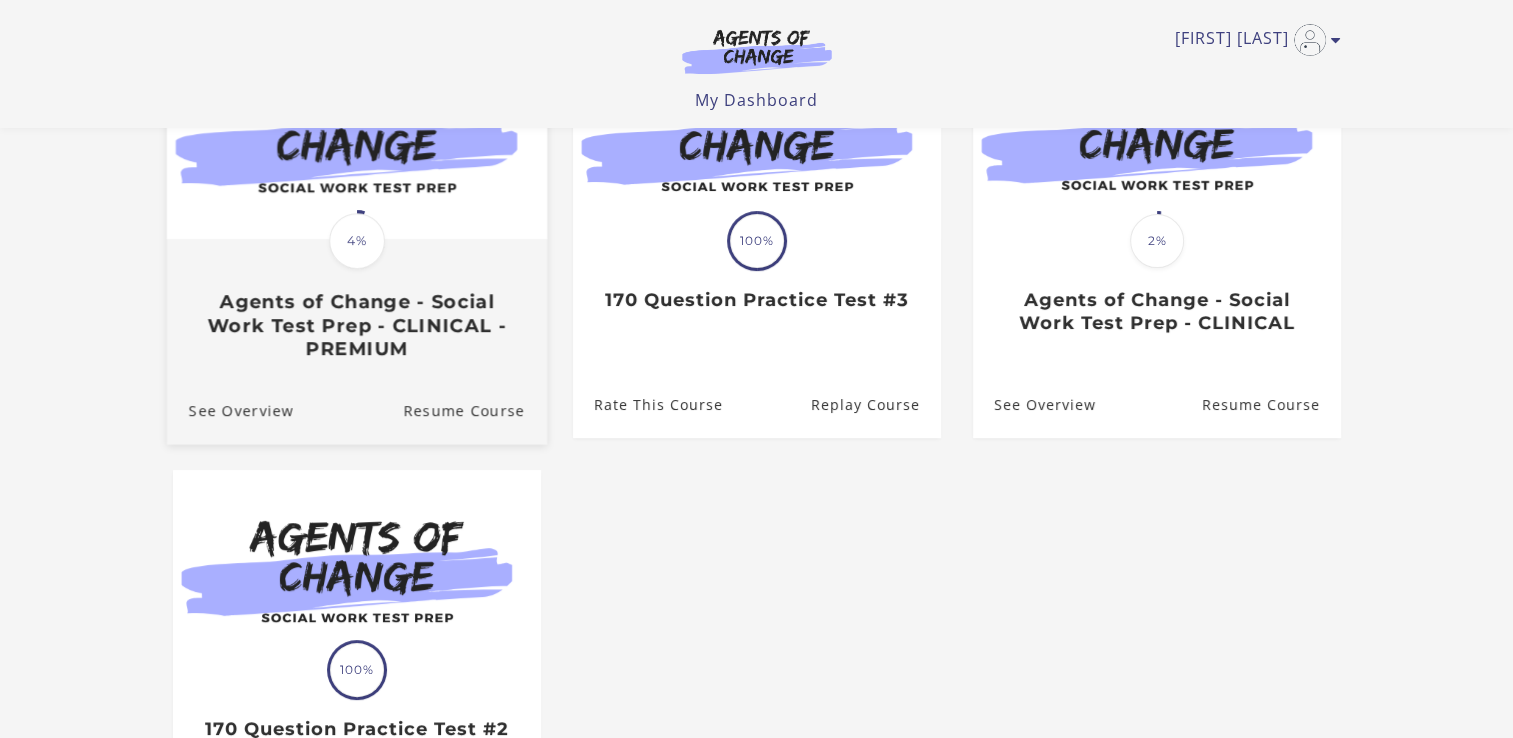 click on "Agents of Change - Social Work Test Prep - CLINICAL - PREMIUM" at bounding box center [356, 326] 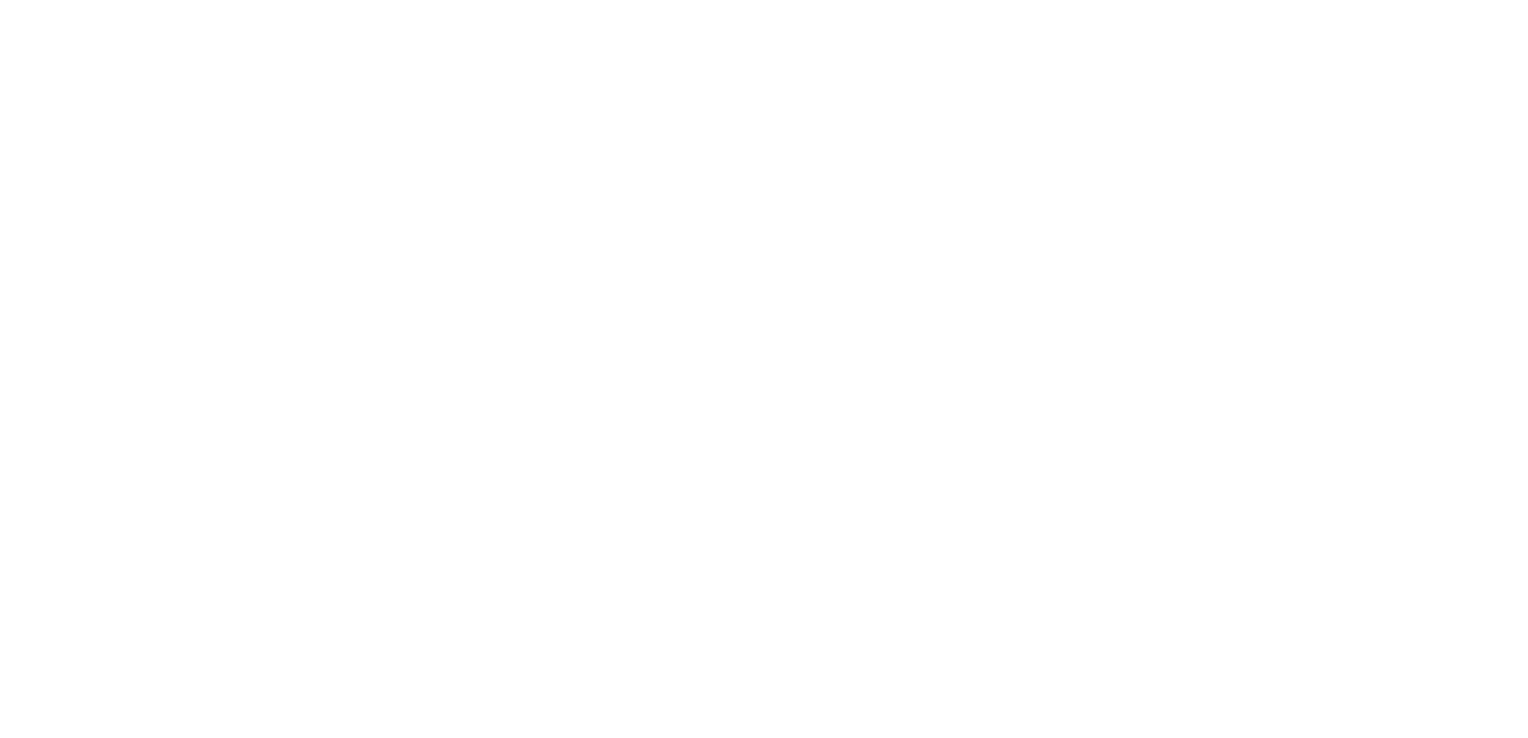 scroll, scrollTop: 0, scrollLeft: 0, axis: both 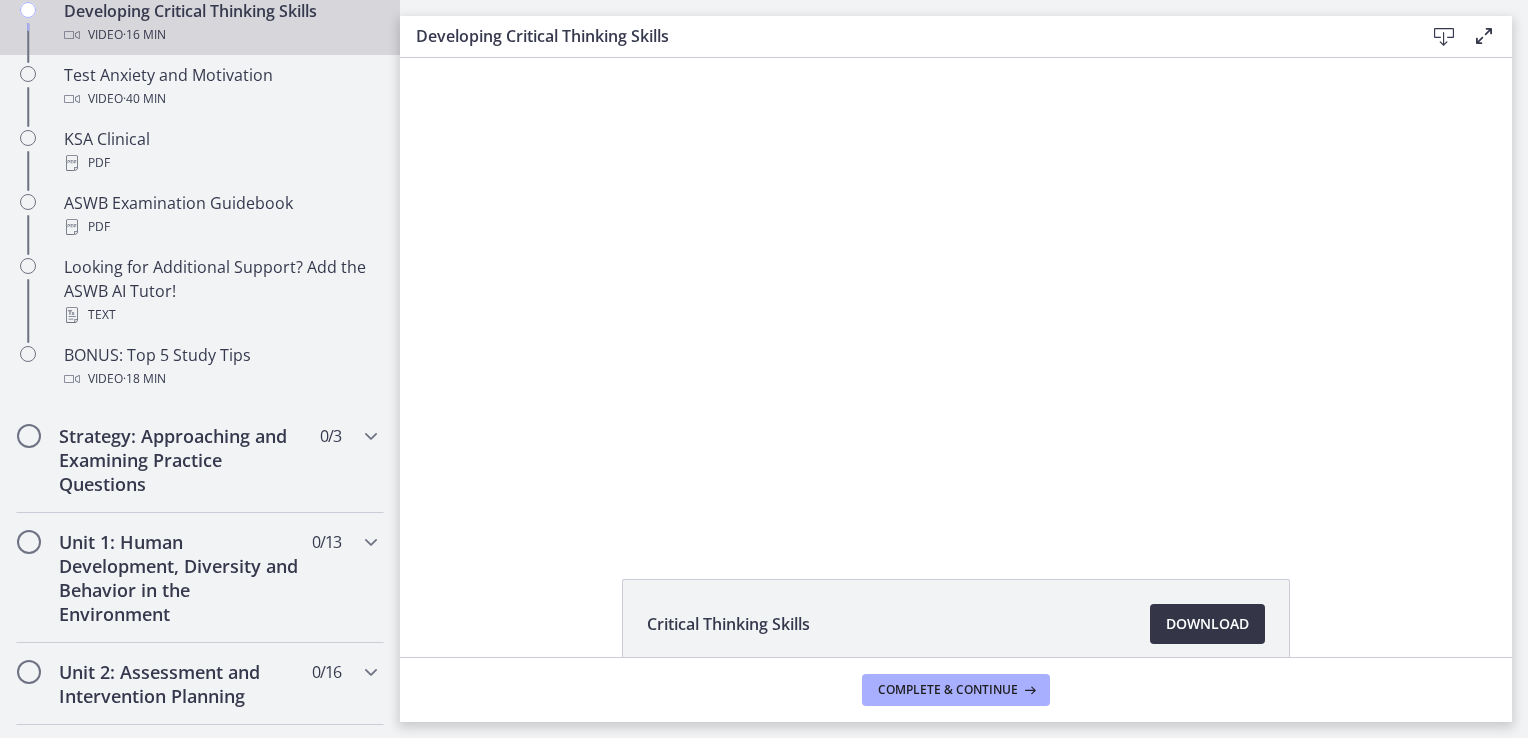 click on "Download
Opens in a new window" at bounding box center [1207, 624] 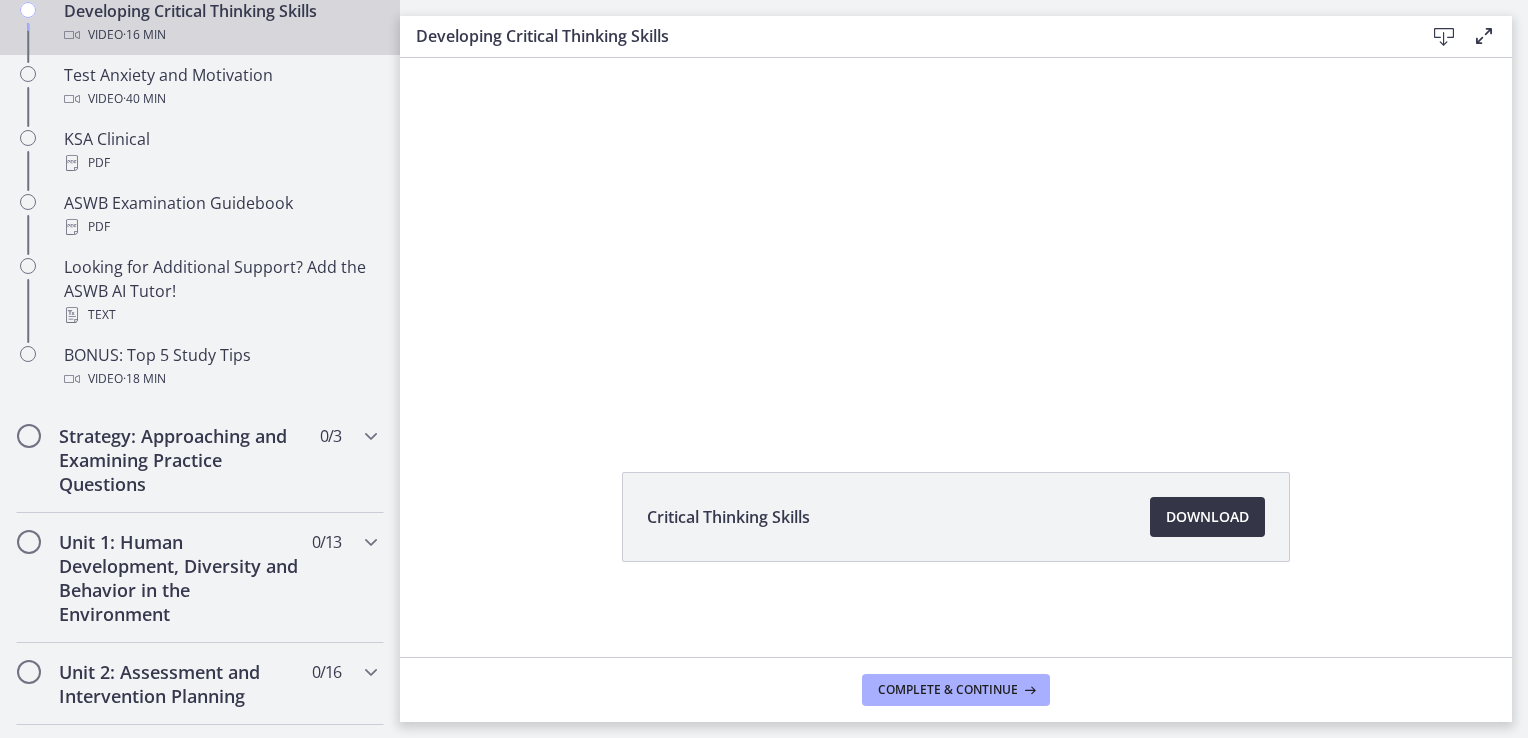 scroll, scrollTop: 0, scrollLeft: 0, axis: both 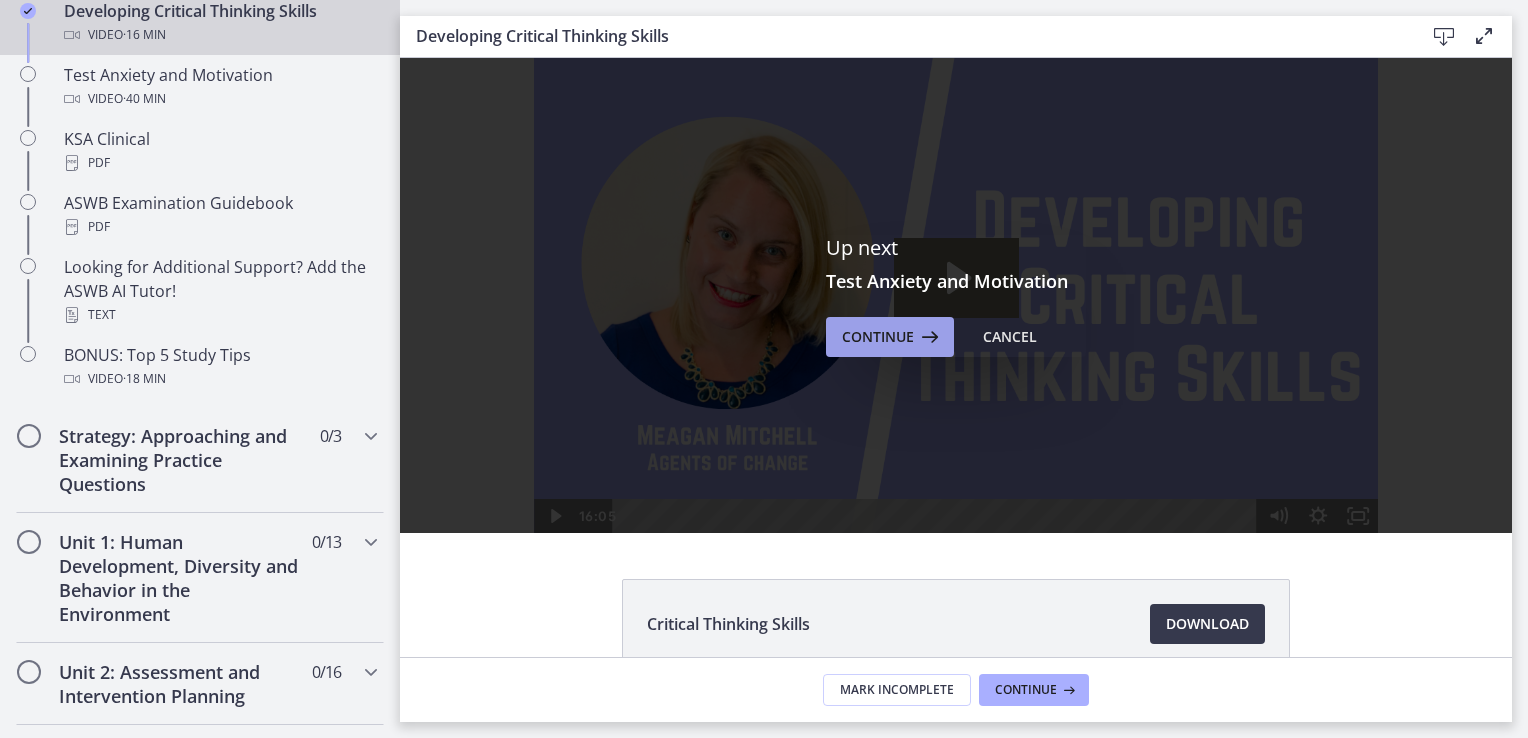 click at bounding box center [928, 337] 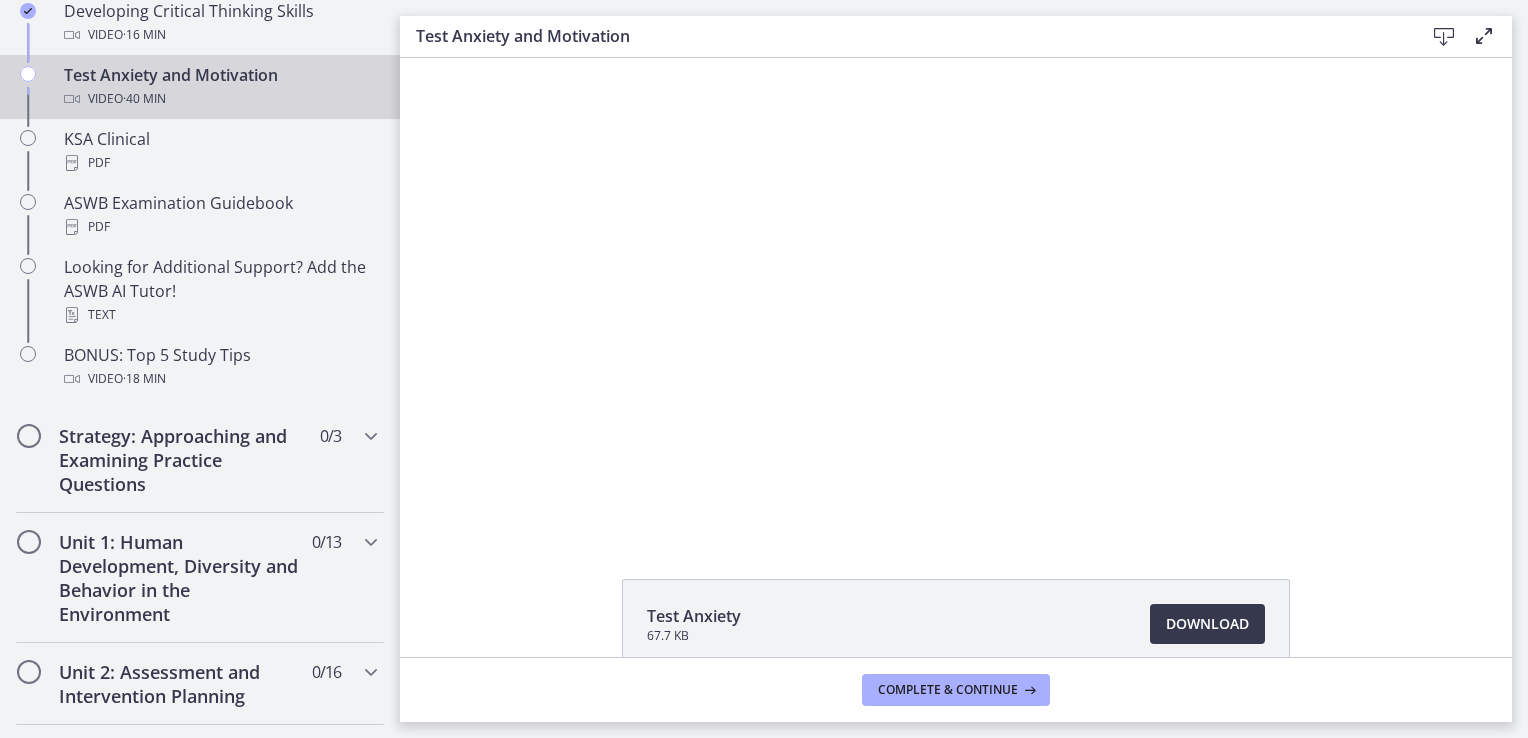 scroll, scrollTop: 0, scrollLeft: 0, axis: both 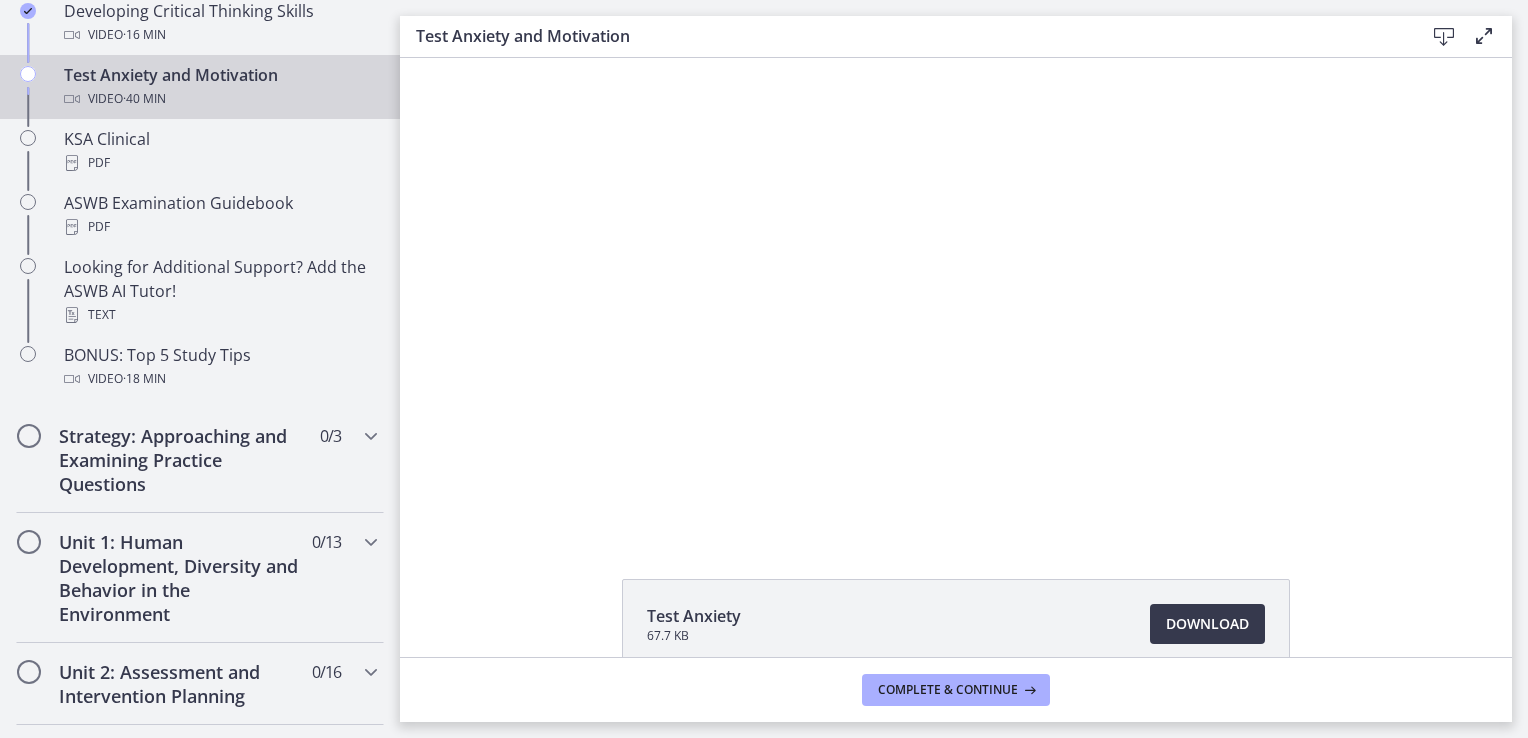 drag, startPoint x: 1312, startPoint y: 392, endPoint x: 1209, endPoint y: 629, distance: 258.4144 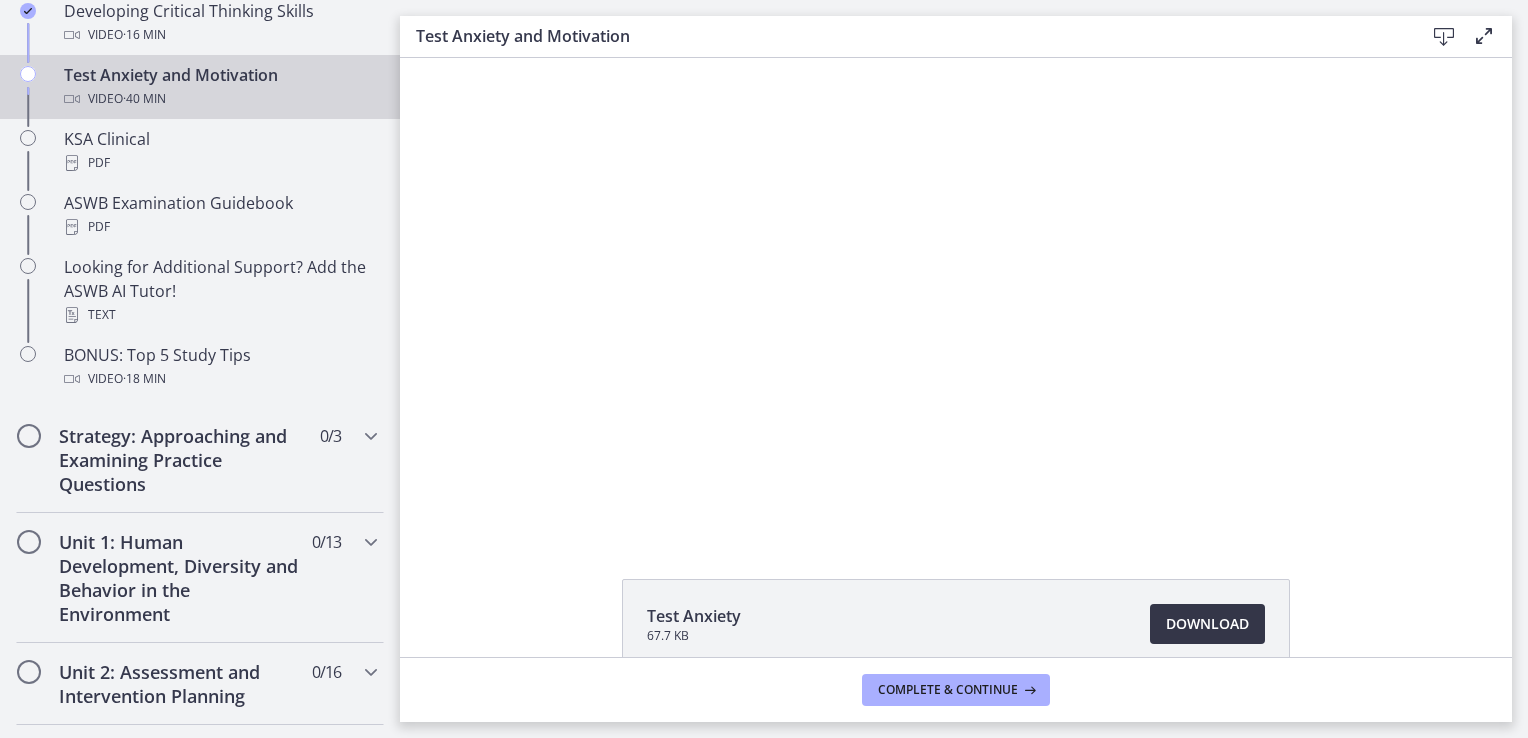 click on "Download
Opens in a new window" at bounding box center [1207, 624] 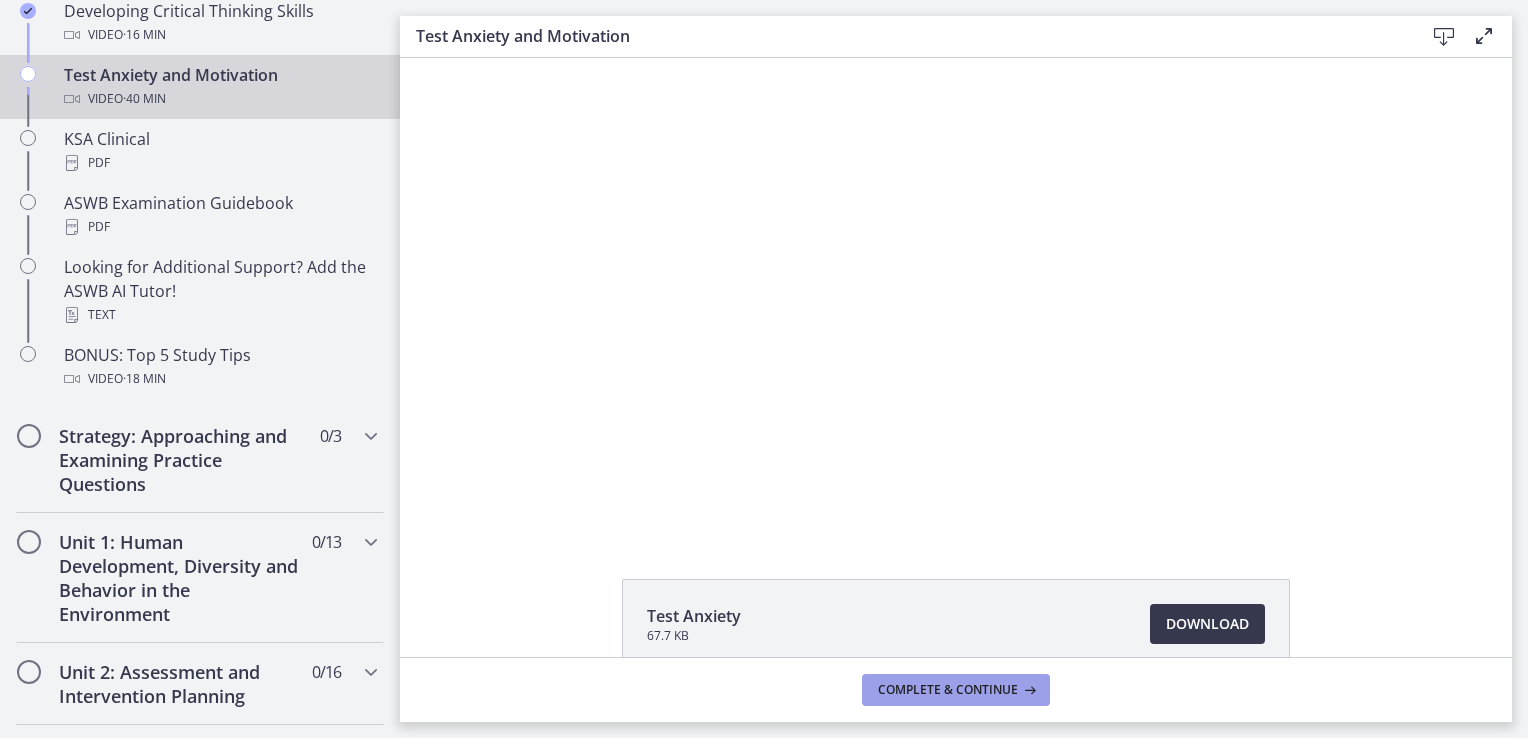 click on "Complete & continue" at bounding box center (956, 690) 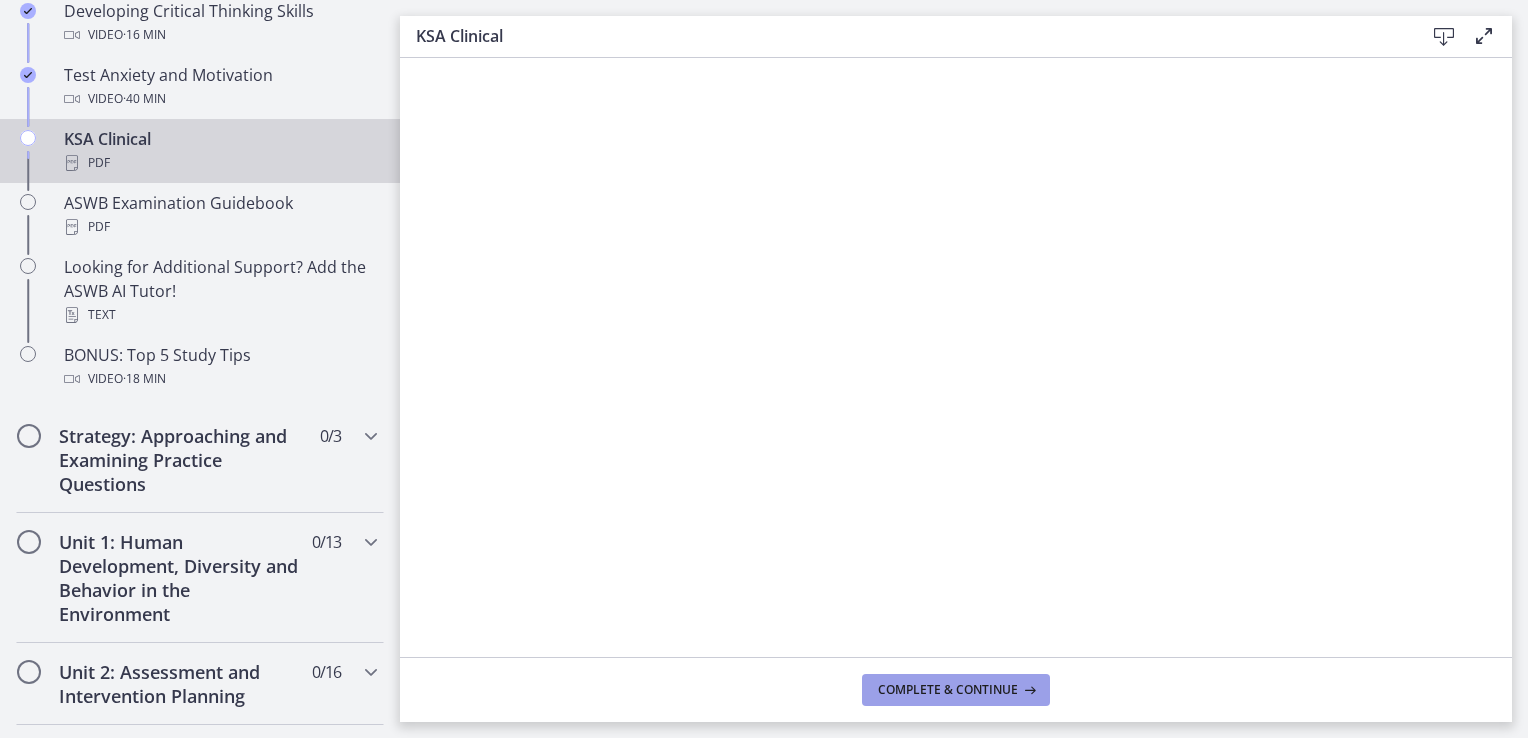 click at bounding box center (1028, 690) 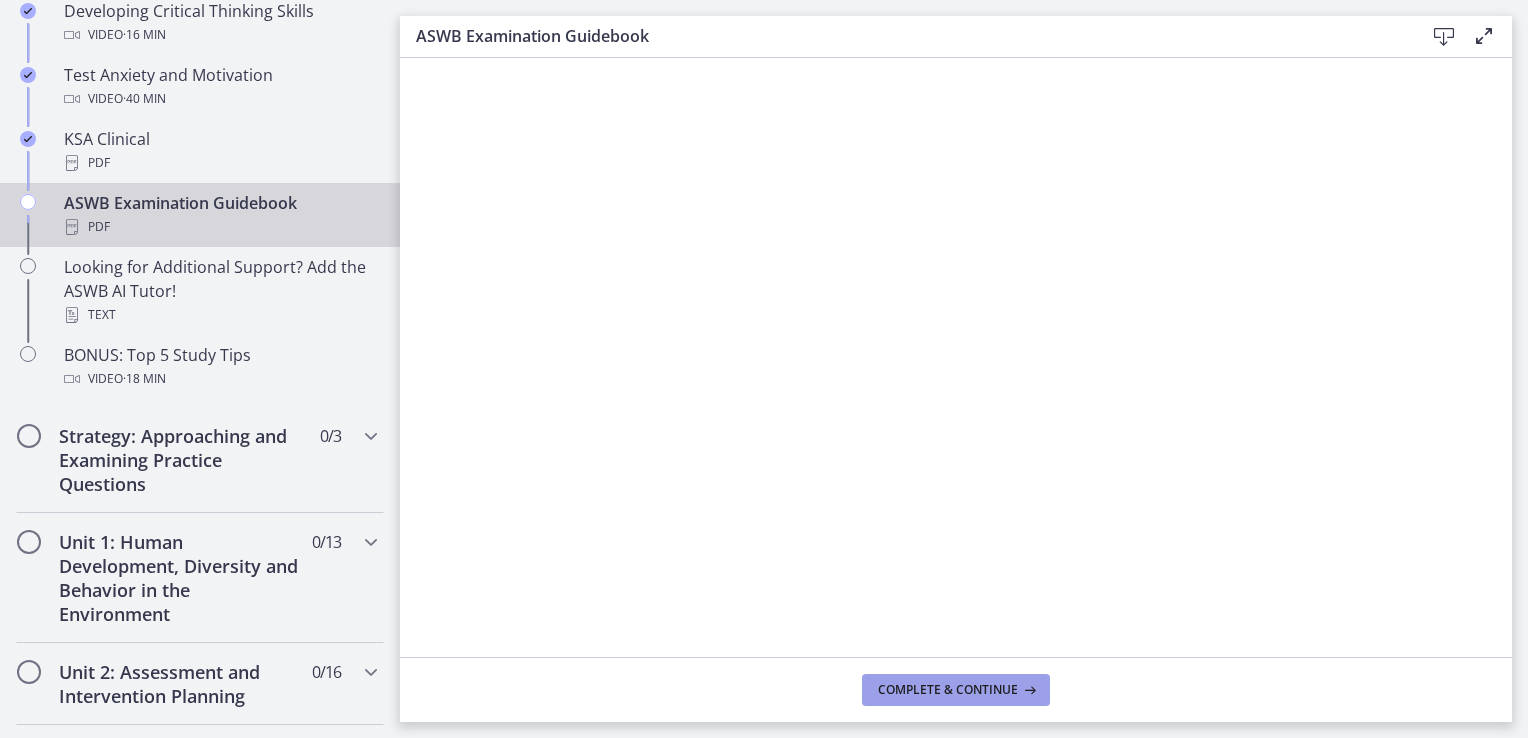 click on "Complete & continue" at bounding box center (948, 690) 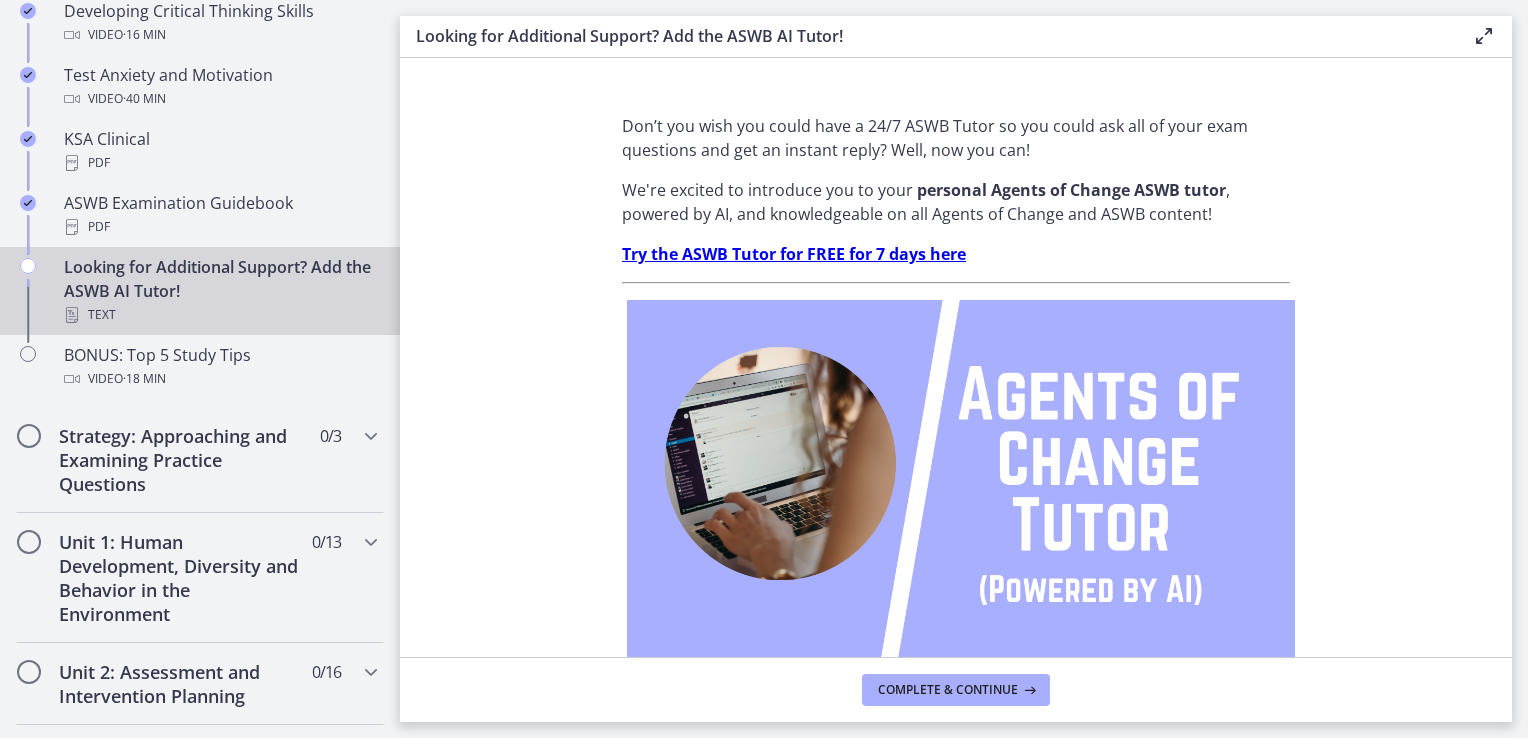 drag, startPoint x: 970, startPoint y: 693, endPoint x: 588, endPoint y: 656, distance: 383.7877 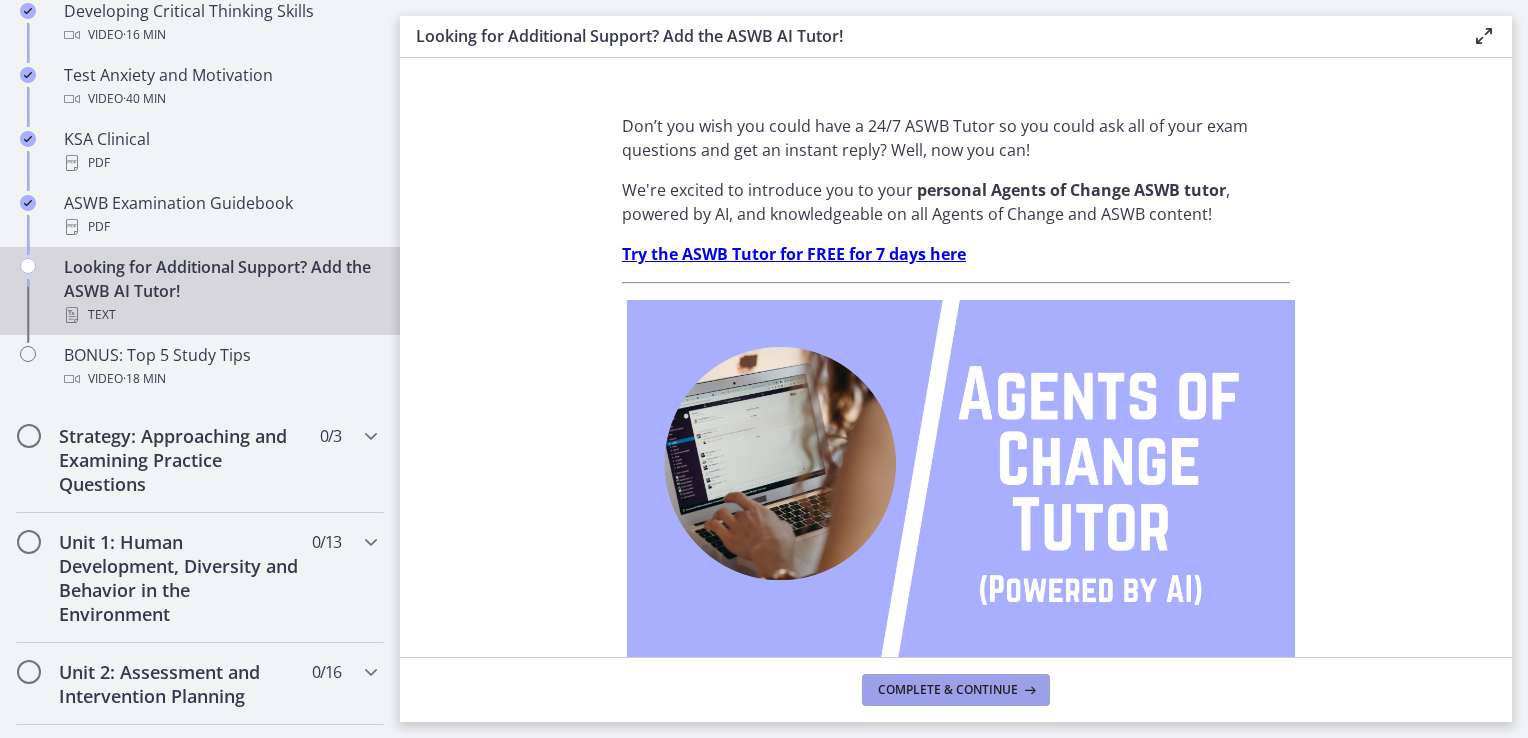 click on "Complete & continue" at bounding box center [948, 690] 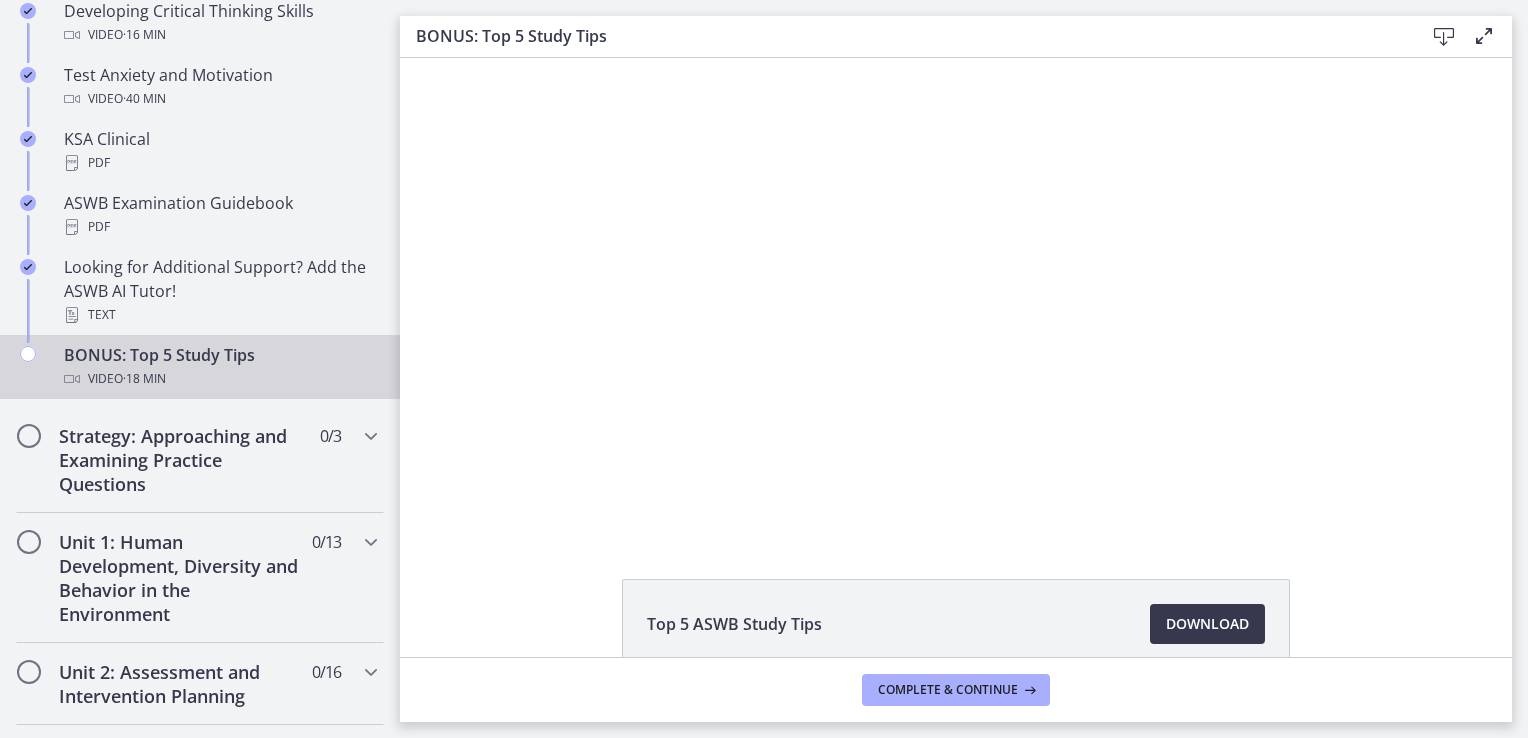 scroll, scrollTop: 0, scrollLeft: 0, axis: both 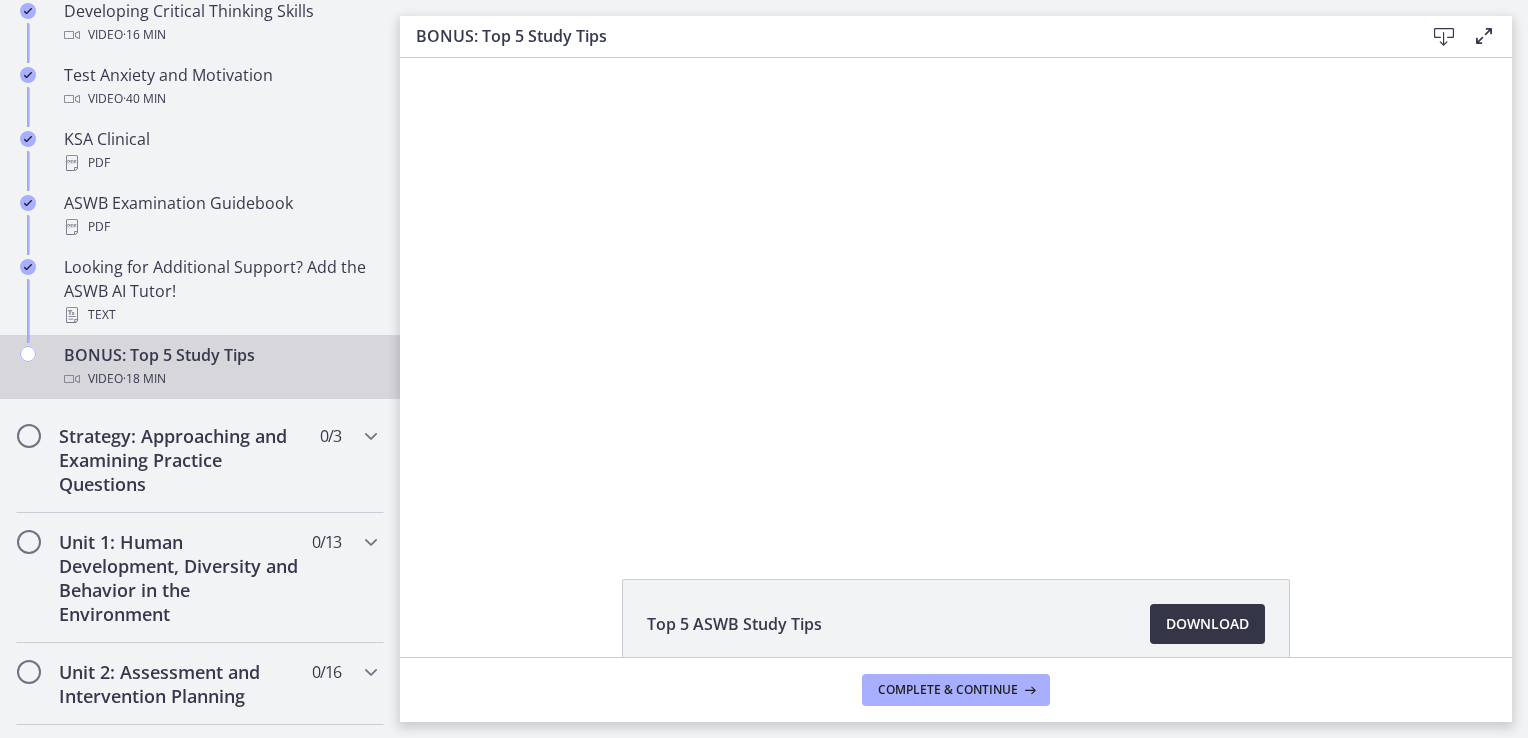 click on "Download
Opens in a new window" at bounding box center (1207, 624) 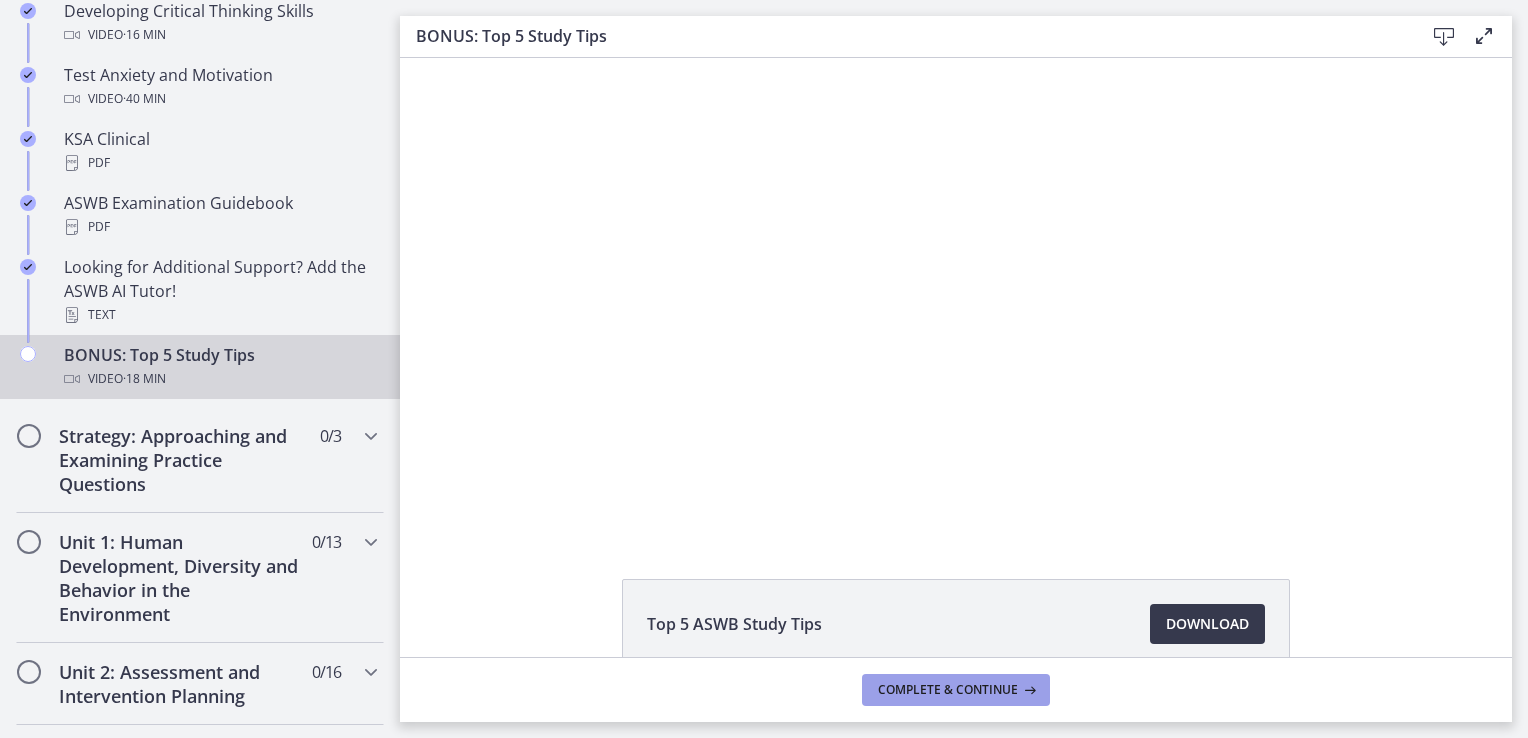 click on "Complete & continue" at bounding box center (956, 690) 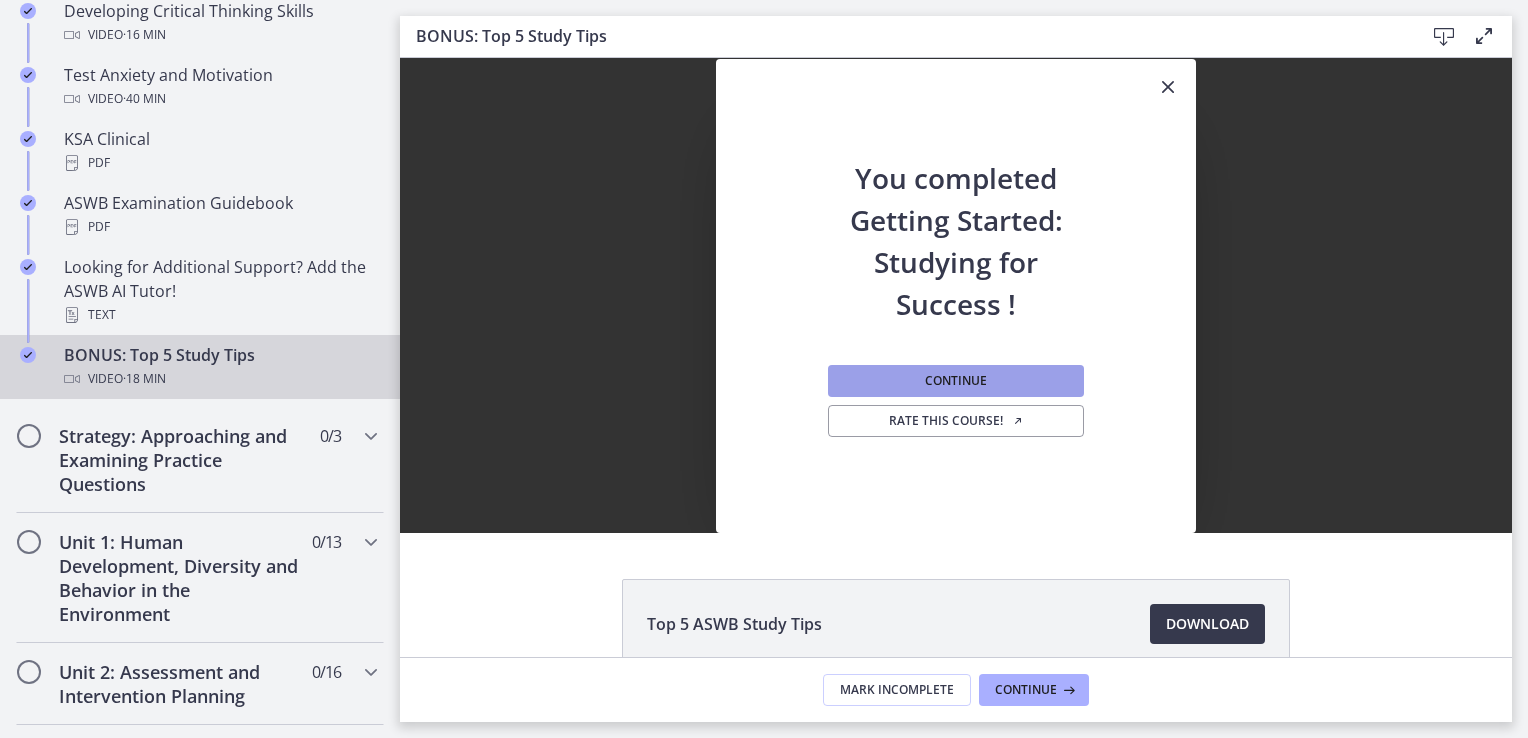 click on "Continue" at bounding box center [956, 381] 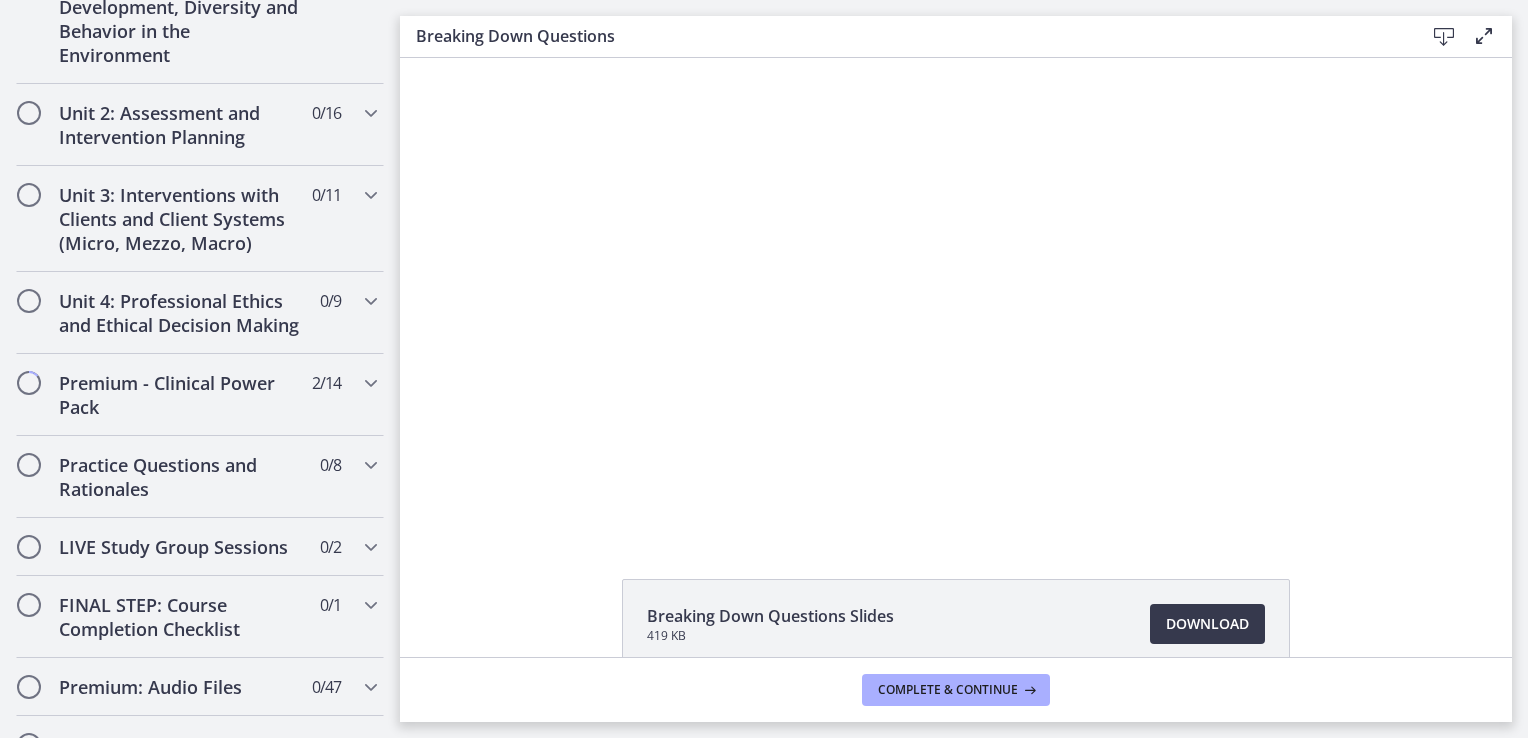 scroll, scrollTop: 848, scrollLeft: 0, axis: vertical 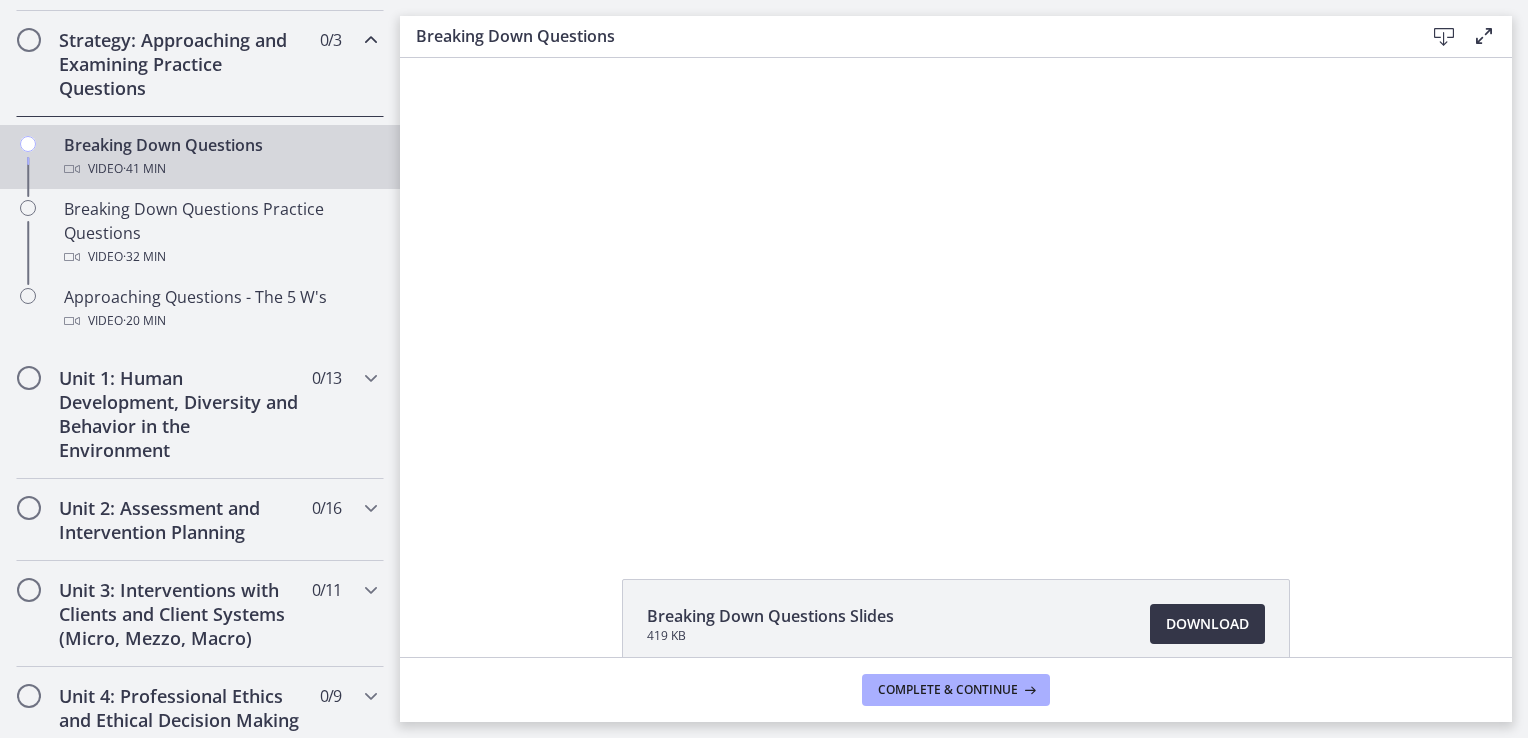 click on "Download
Opens in a new window" at bounding box center (1207, 624) 